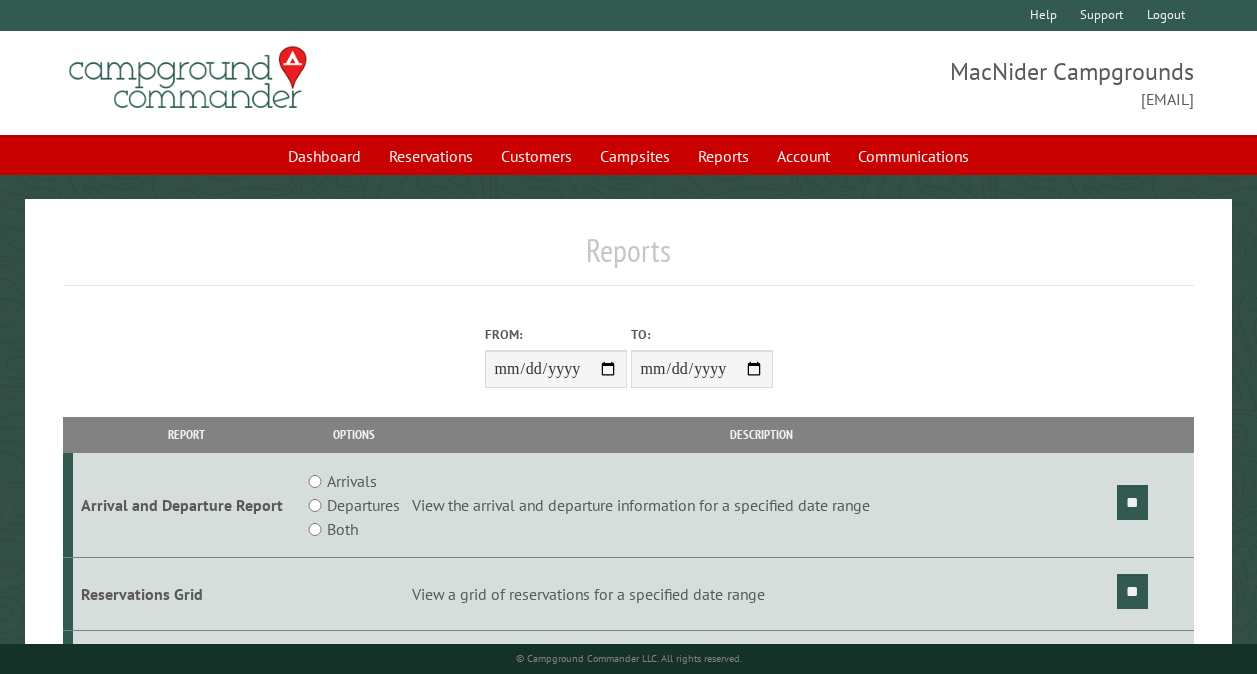 scroll, scrollTop: 0, scrollLeft: 0, axis: both 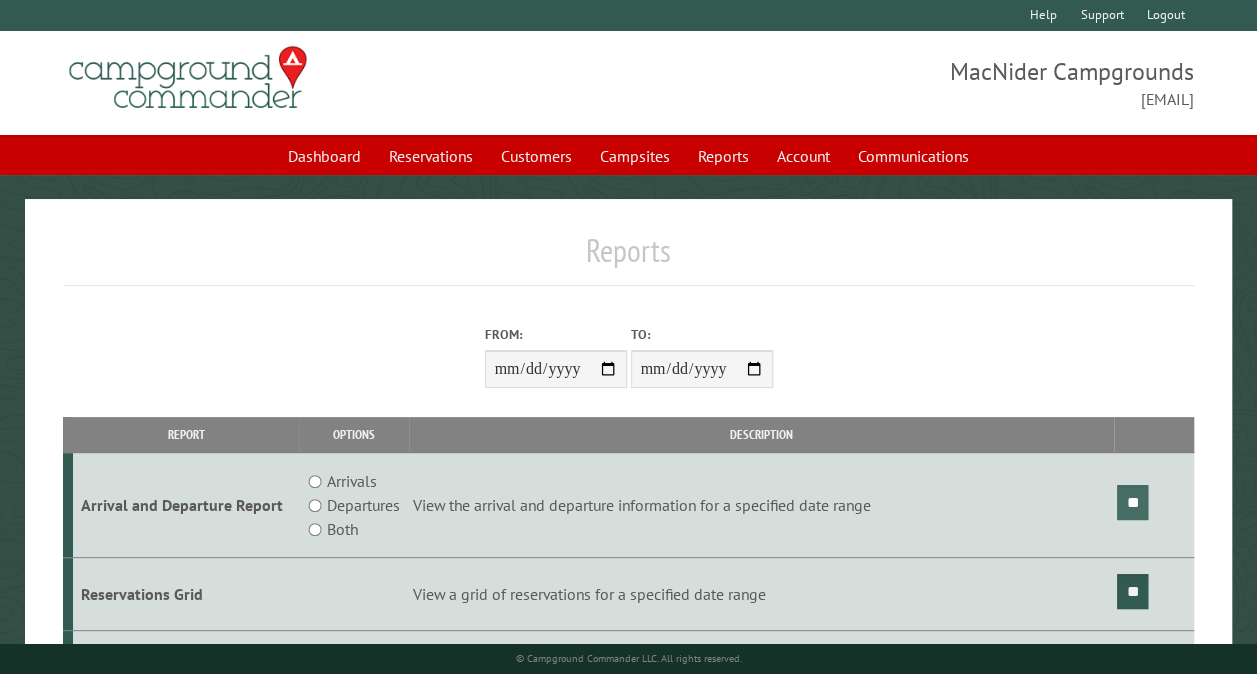 click on "**" at bounding box center (1132, 502) 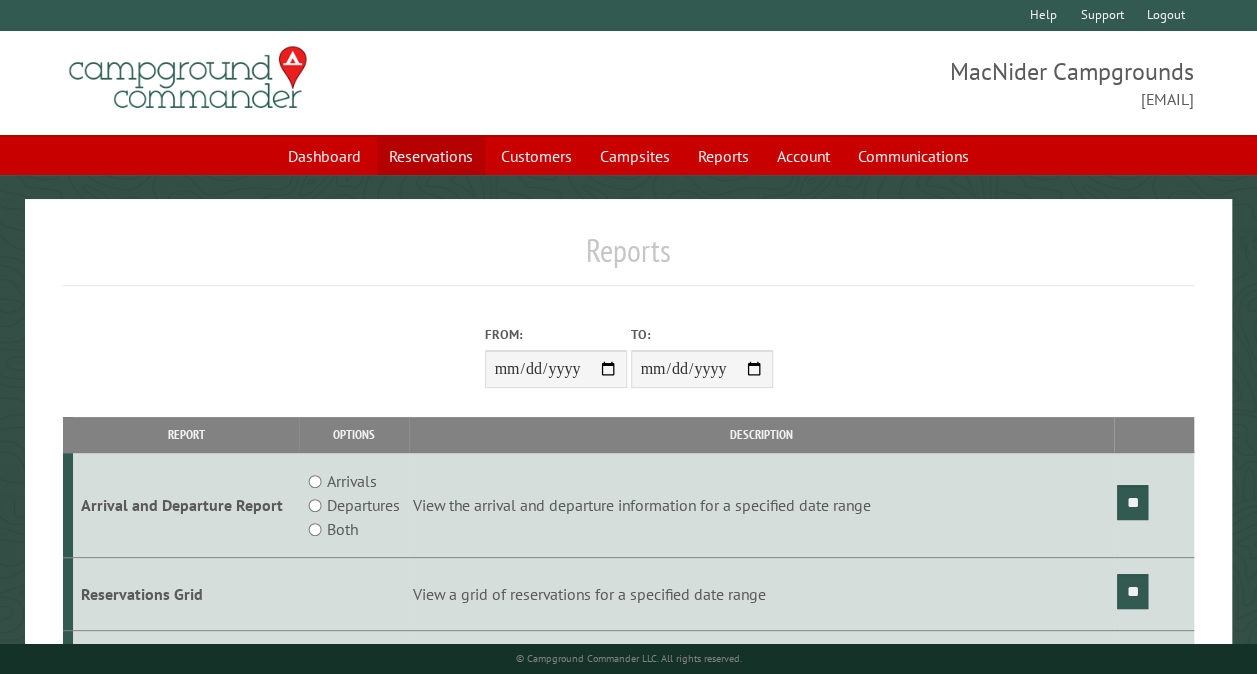 click on "Reservations" at bounding box center [431, 156] 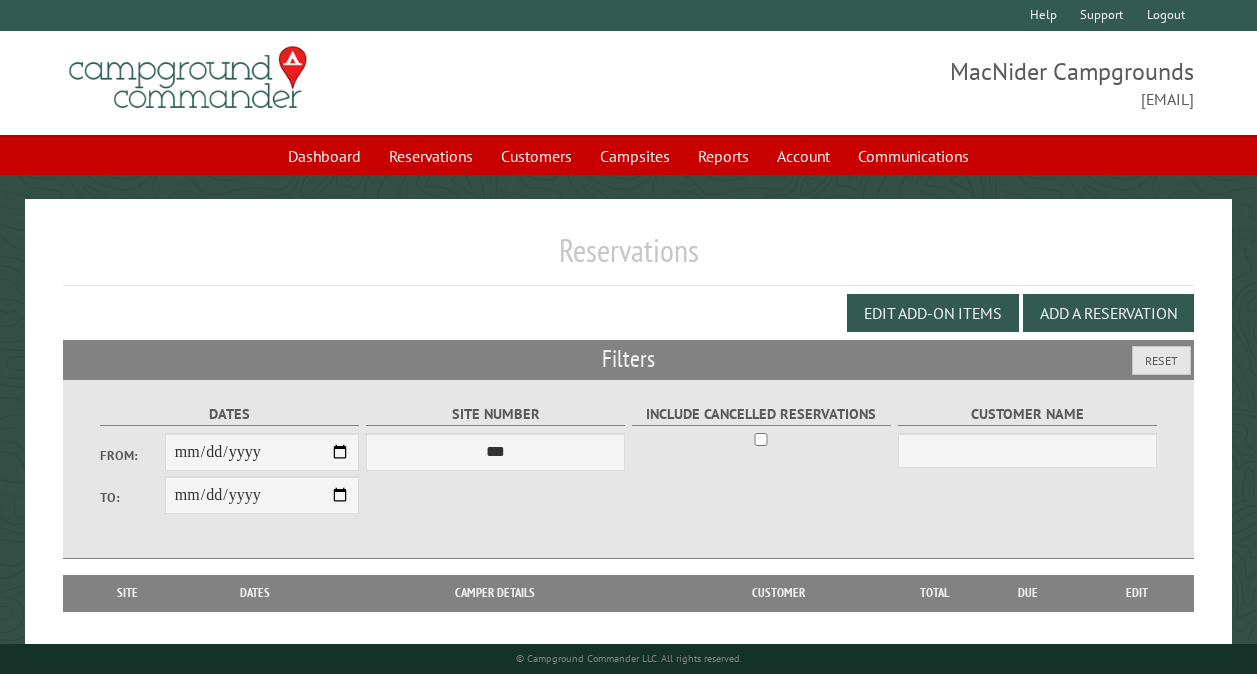 scroll, scrollTop: 0, scrollLeft: 0, axis: both 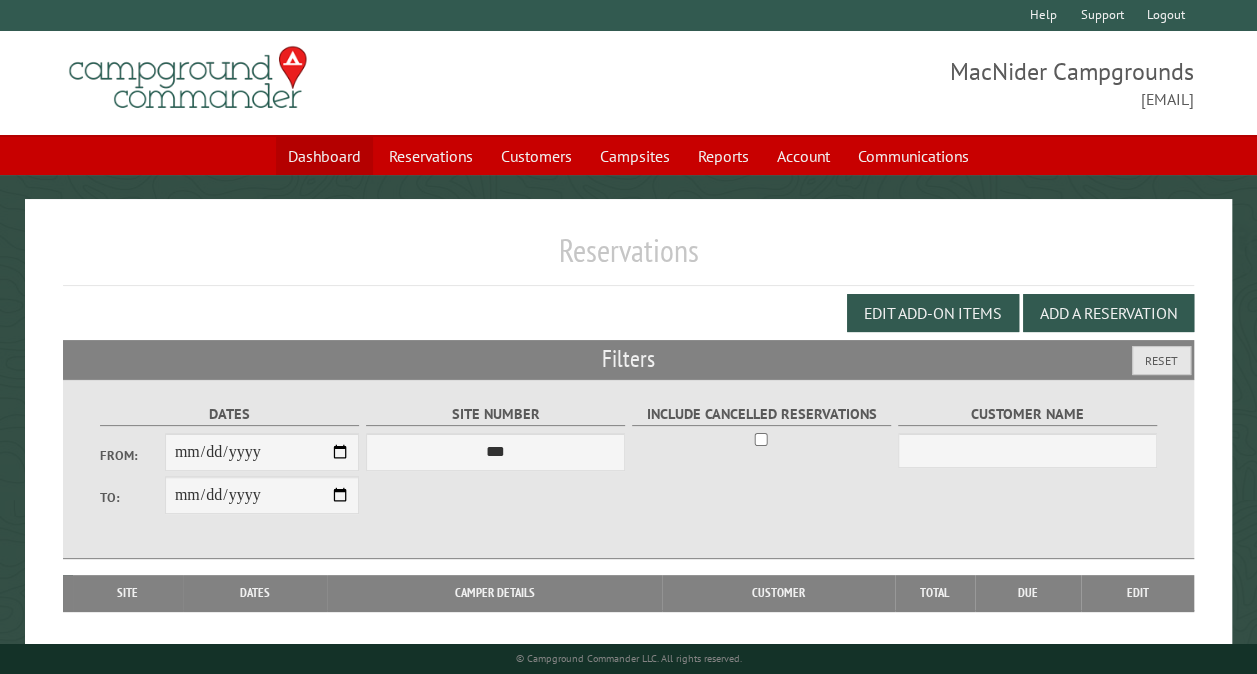 click on "Dashboard" at bounding box center [324, 156] 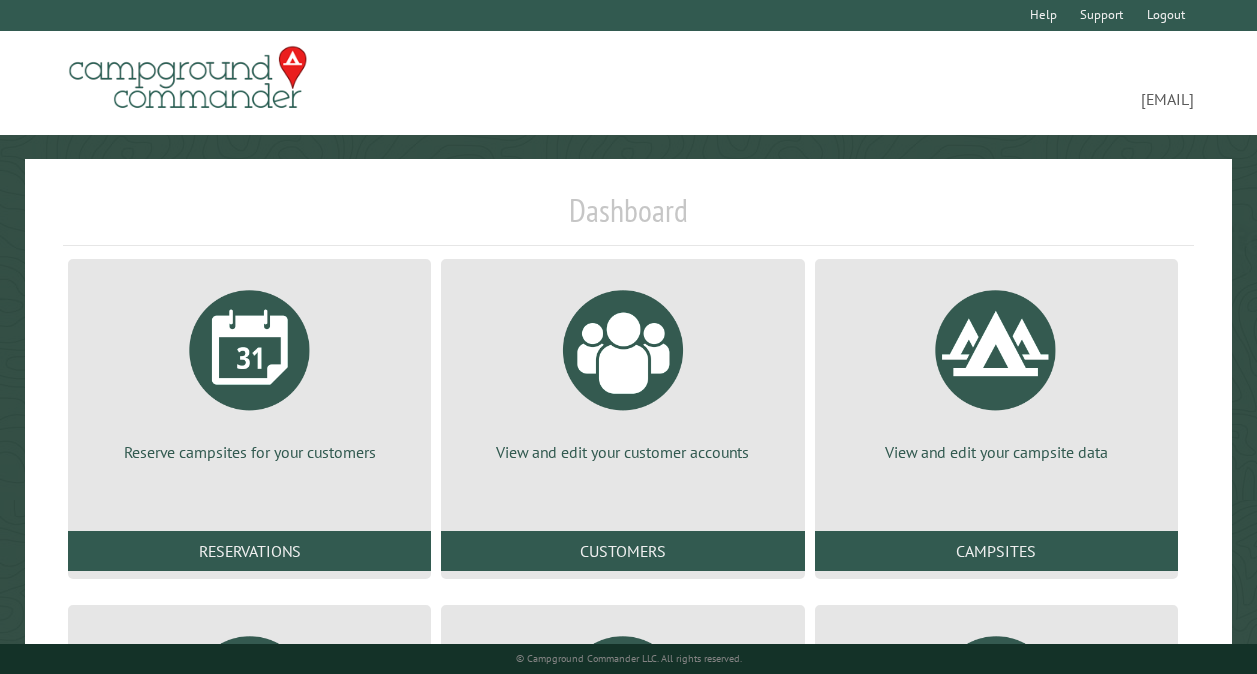 scroll, scrollTop: 0, scrollLeft: 0, axis: both 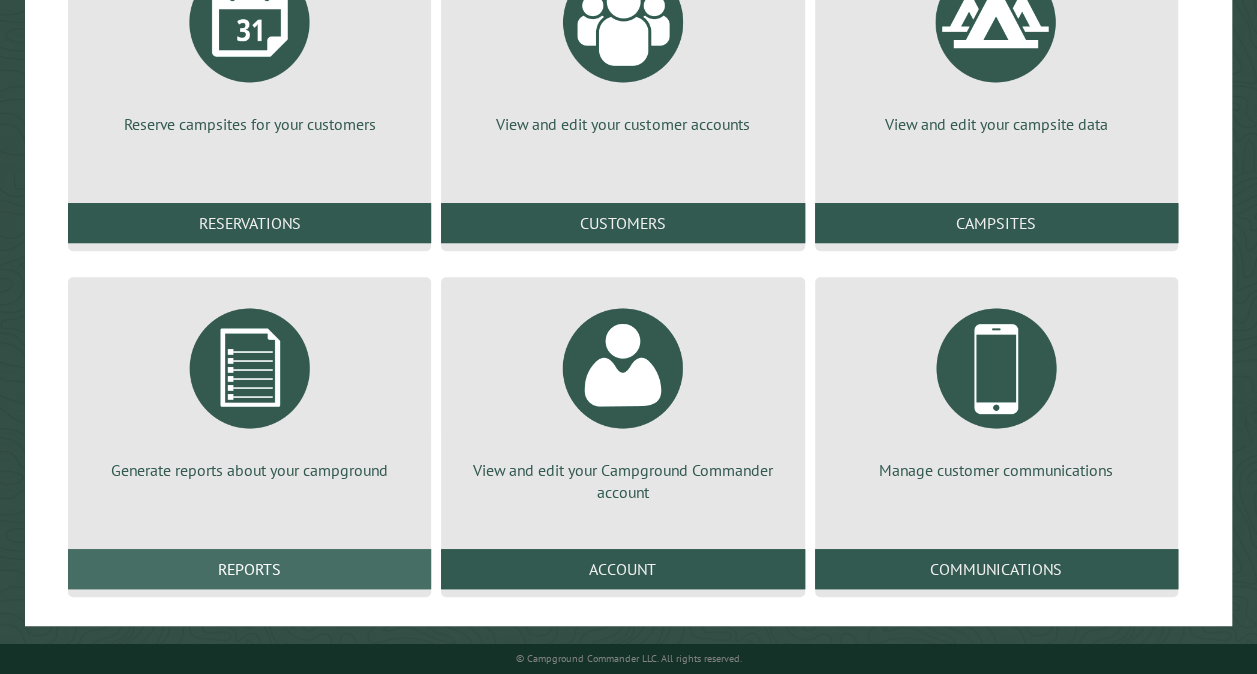 click on "Reports" at bounding box center (249, 569) 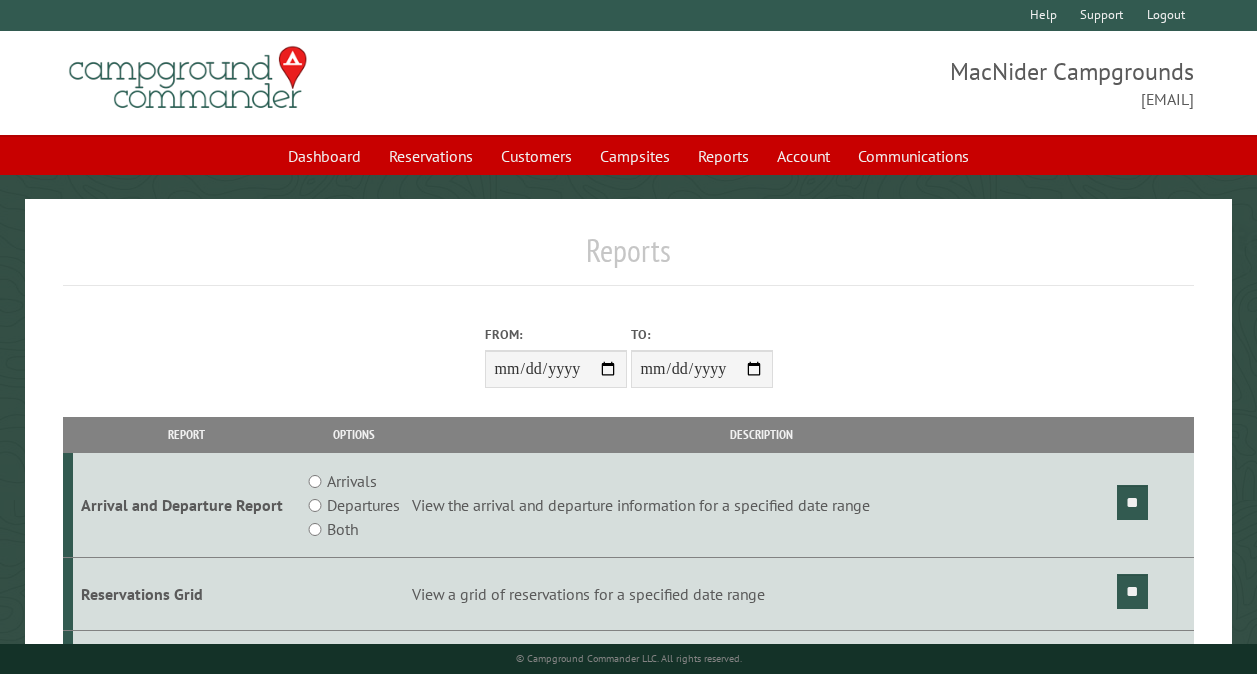 scroll, scrollTop: 0, scrollLeft: 0, axis: both 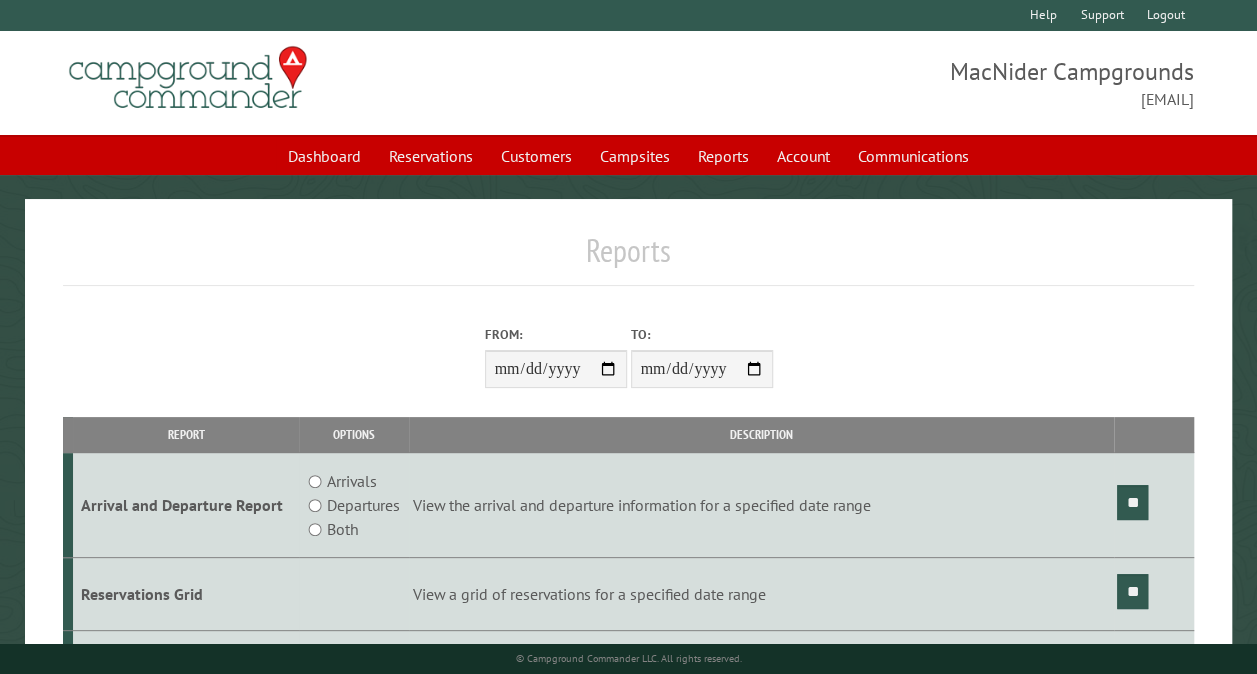 click on "From:" at bounding box center [556, 369] 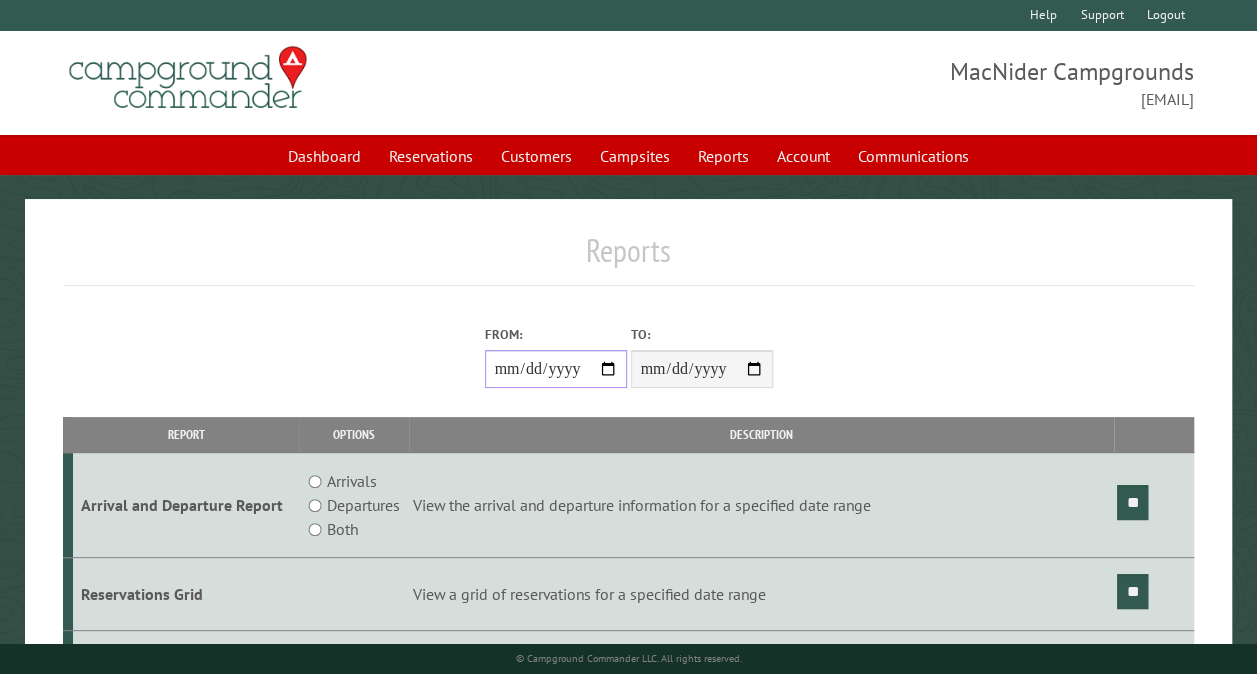 type on "**********" 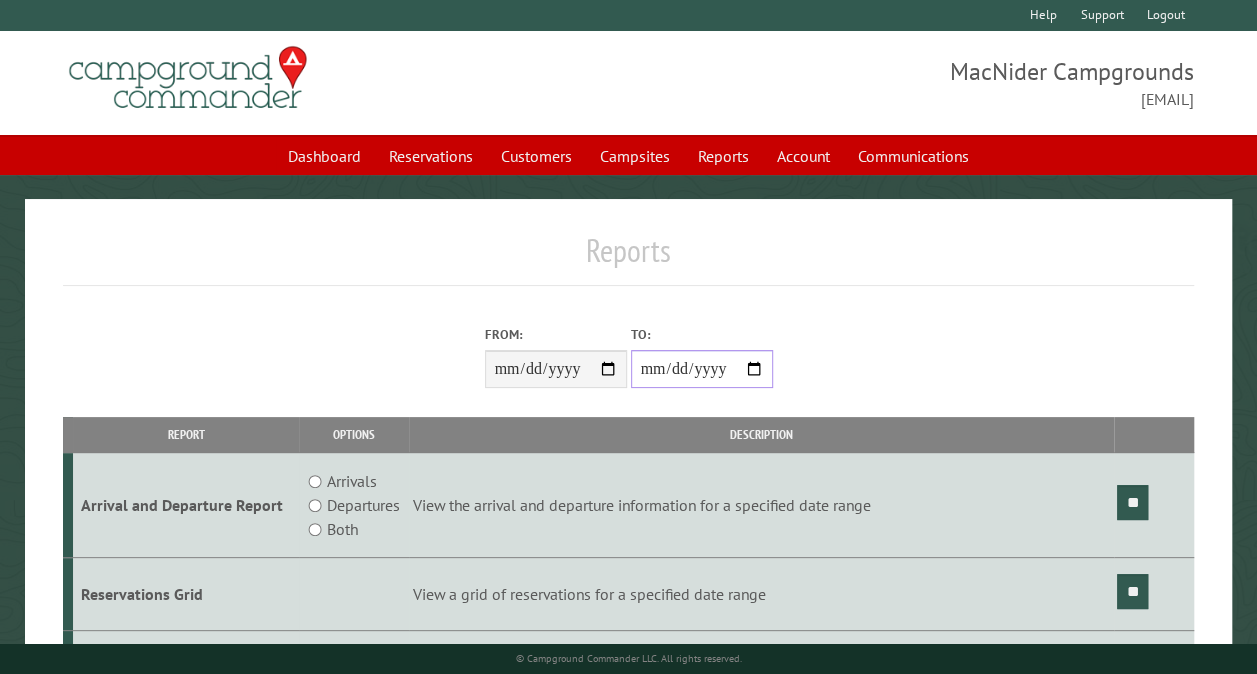 click on "**********" at bounding box center [702, 369] 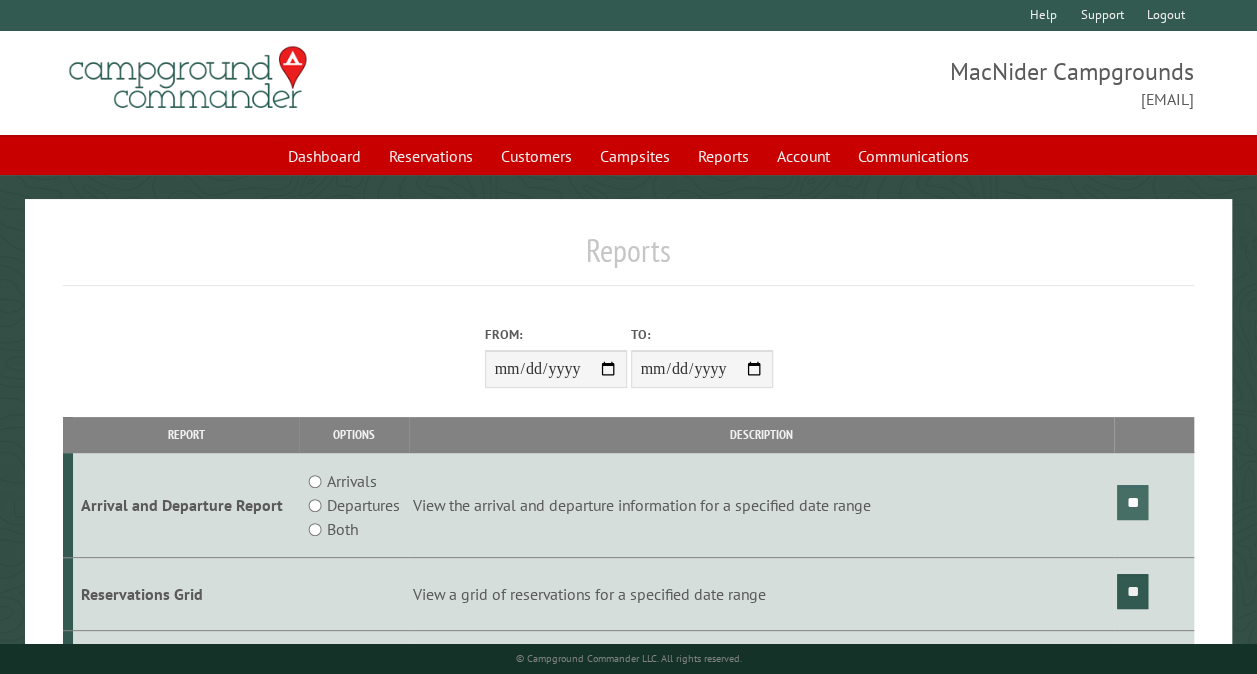 click on "**" at bounding box center [1132, 502] 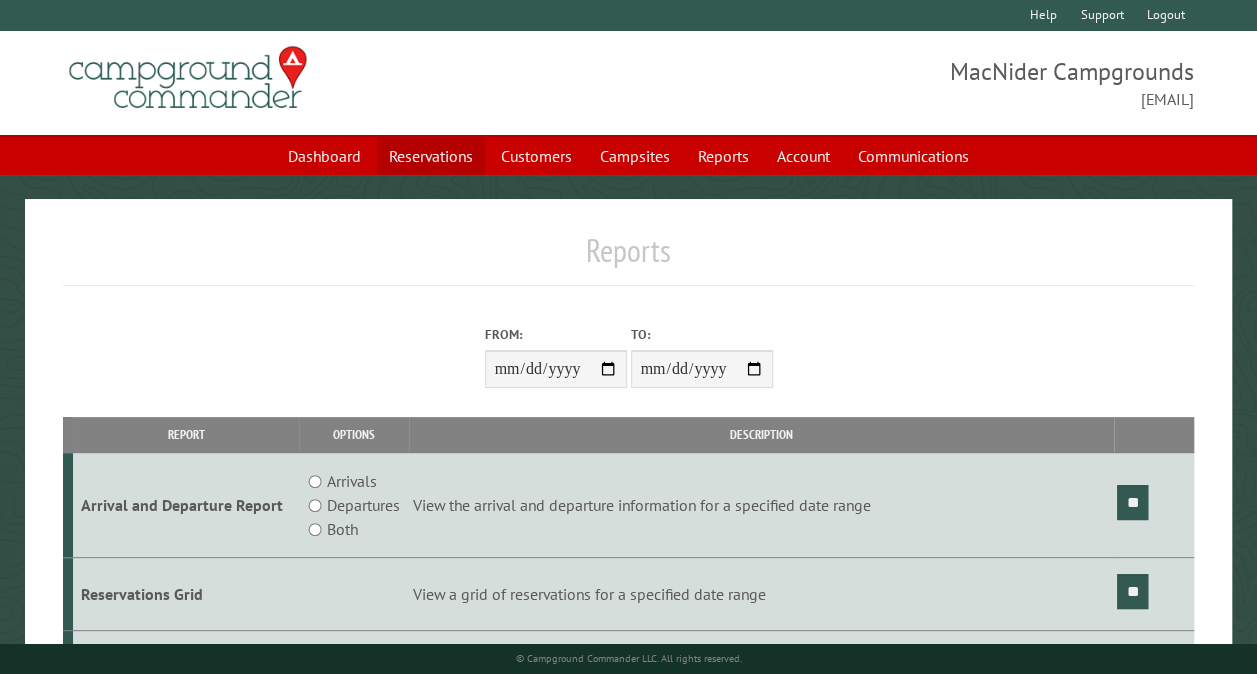 click on "Reservations" at bounding box center (431, 156) 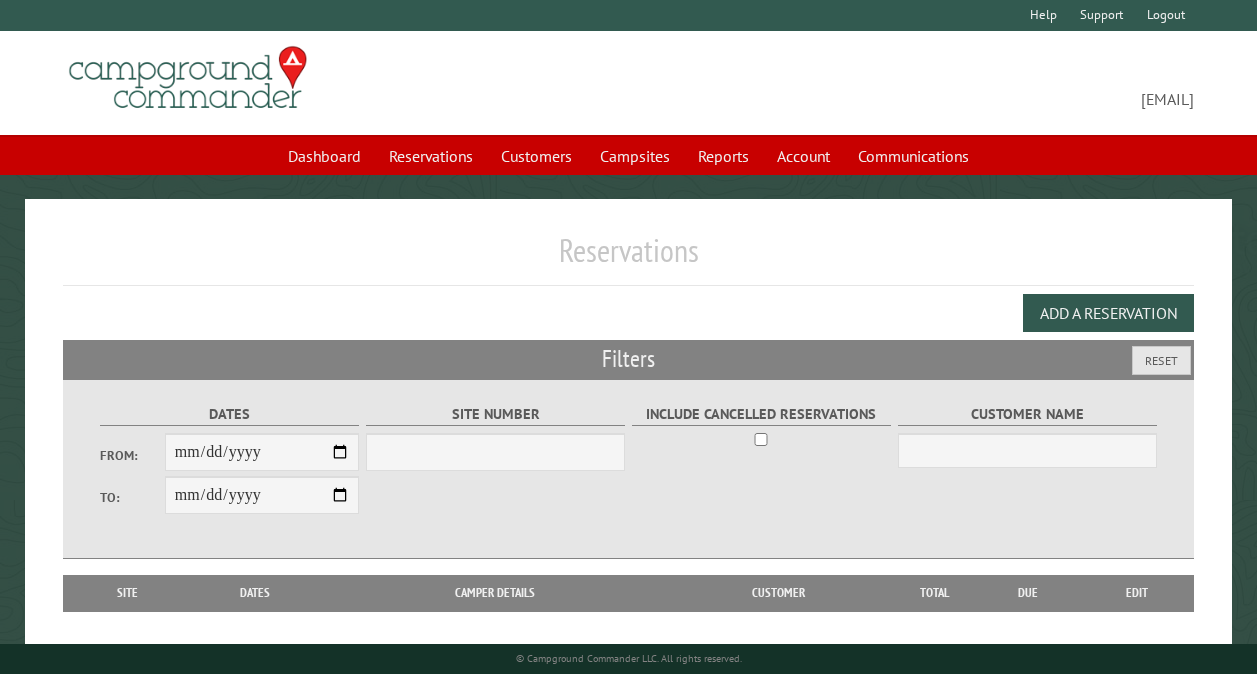 scroll, scrollTop: 0, scrollLeft: 0, axis: both 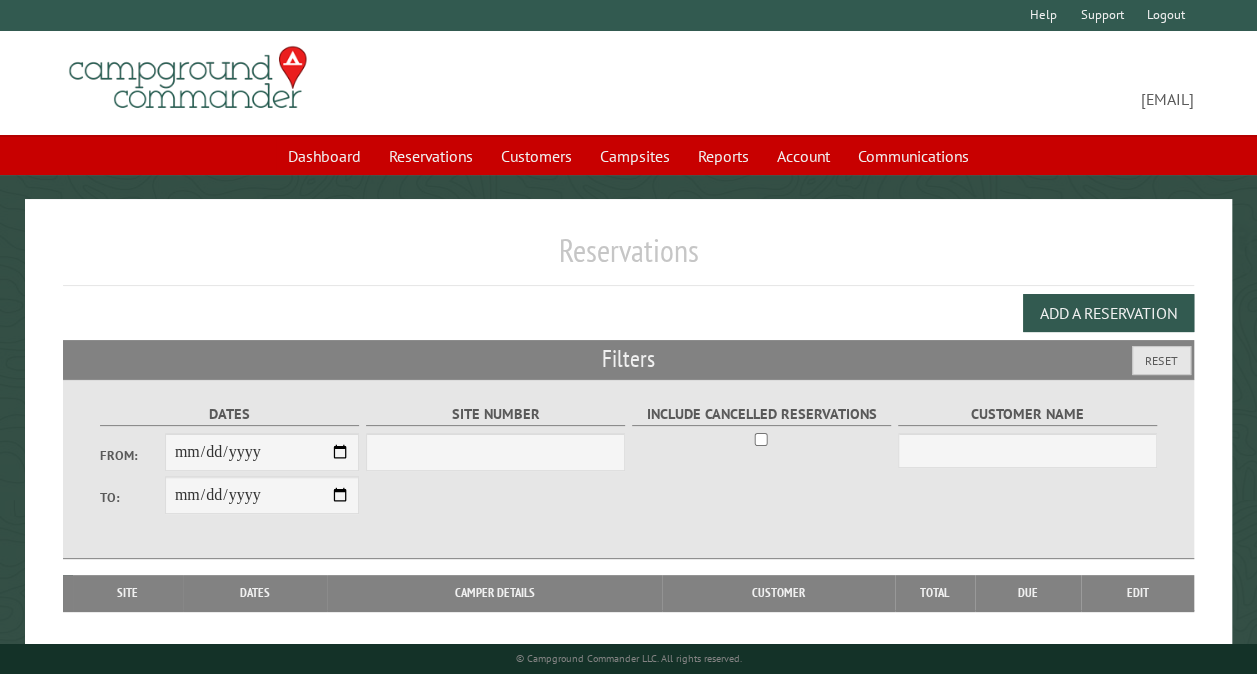 select on "***" 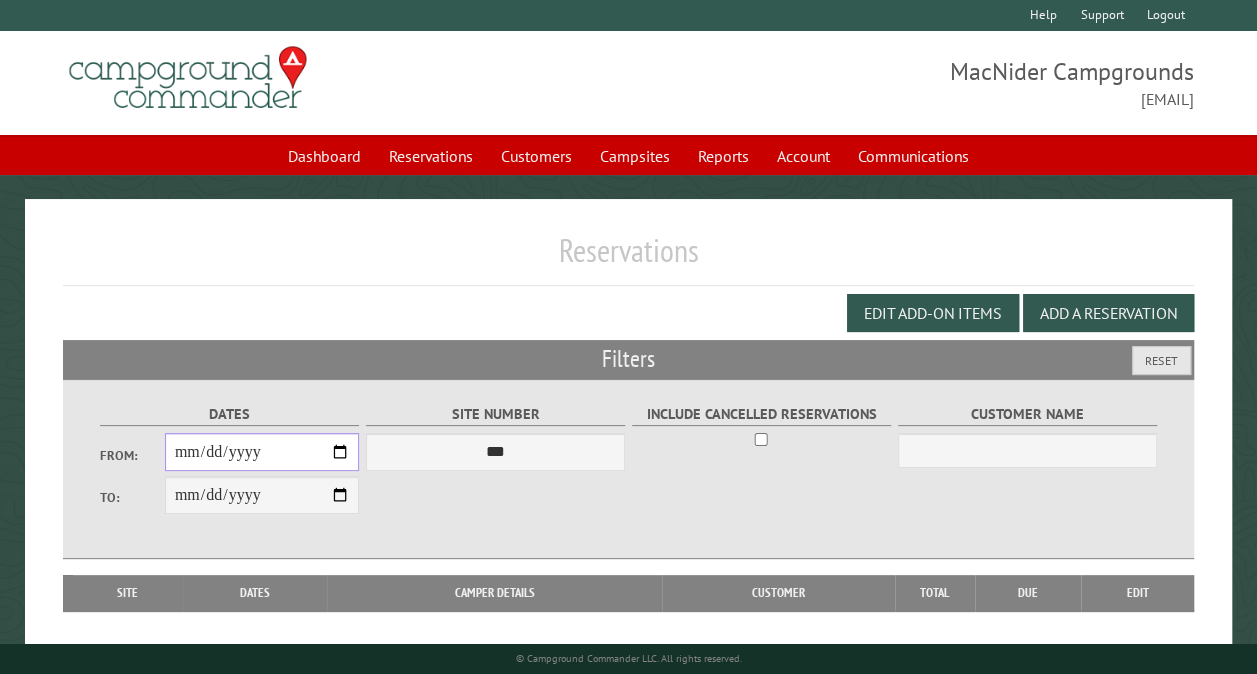 click on "From:" at bounding box center [262, 452] 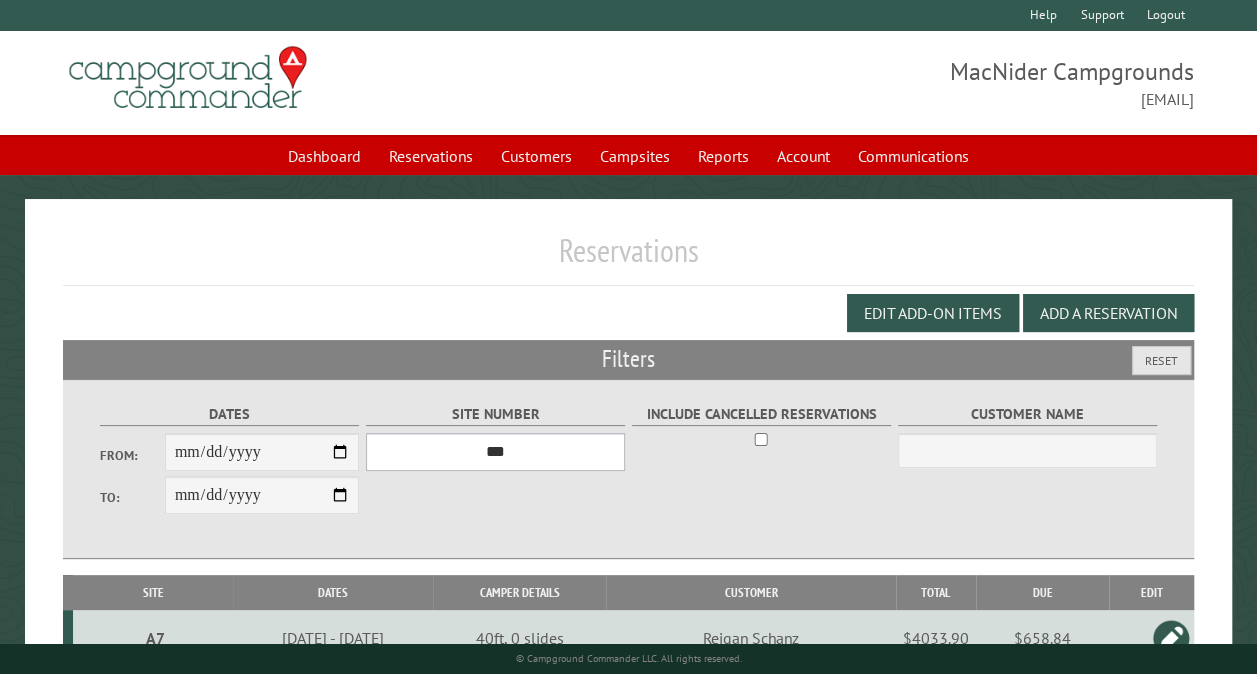 click on "*** ** ** ** ** ** ** ** ** ** *** *** *** *** ** ** ** ** ** ** ** ** ** *** *** ** ** ** ** ** ** ********* ** ** ** ** ** ** ** ** ** *** *** *** *** *** *** ** ** ** ** ** ** ** ** ** *** *** *** *** *** *** ** ** ** ** ** ** ** ** ** ** ** ** ** ** ** ** ** ** ** ** ** ** ** ** *** *** *** *** *** ***" at bounding box center [495, 452] 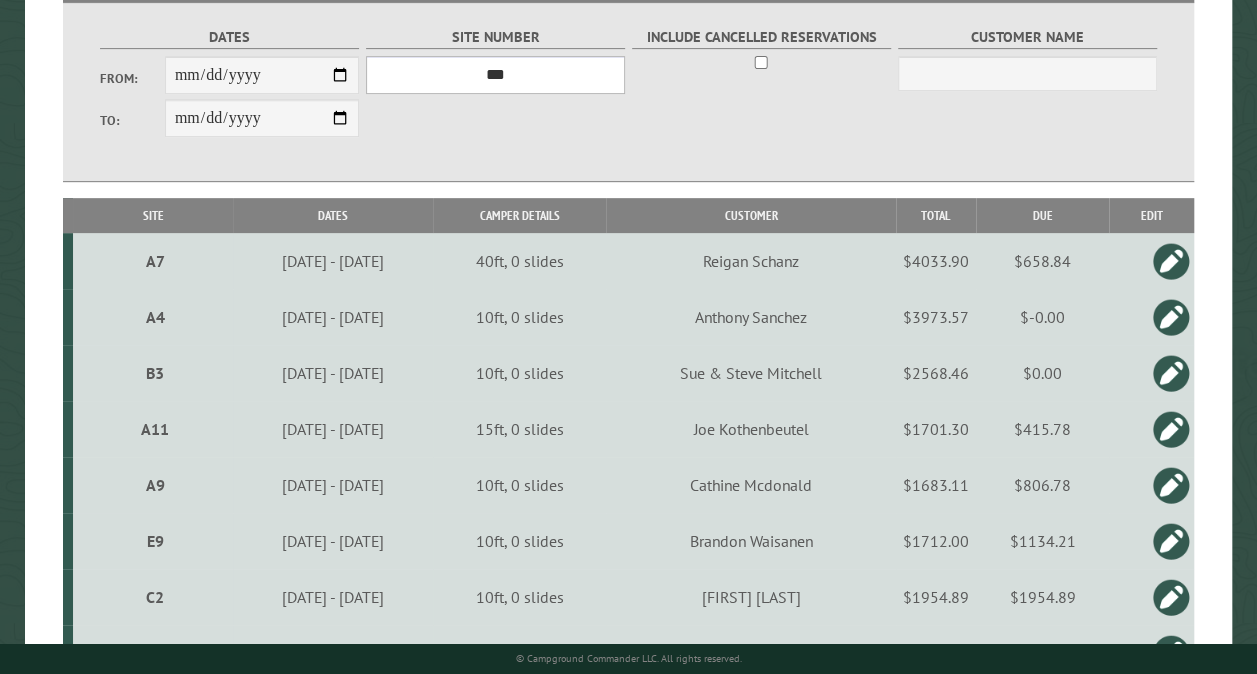 scroll, scrollTop: 400, scrollLeft: 0, axis: vertical 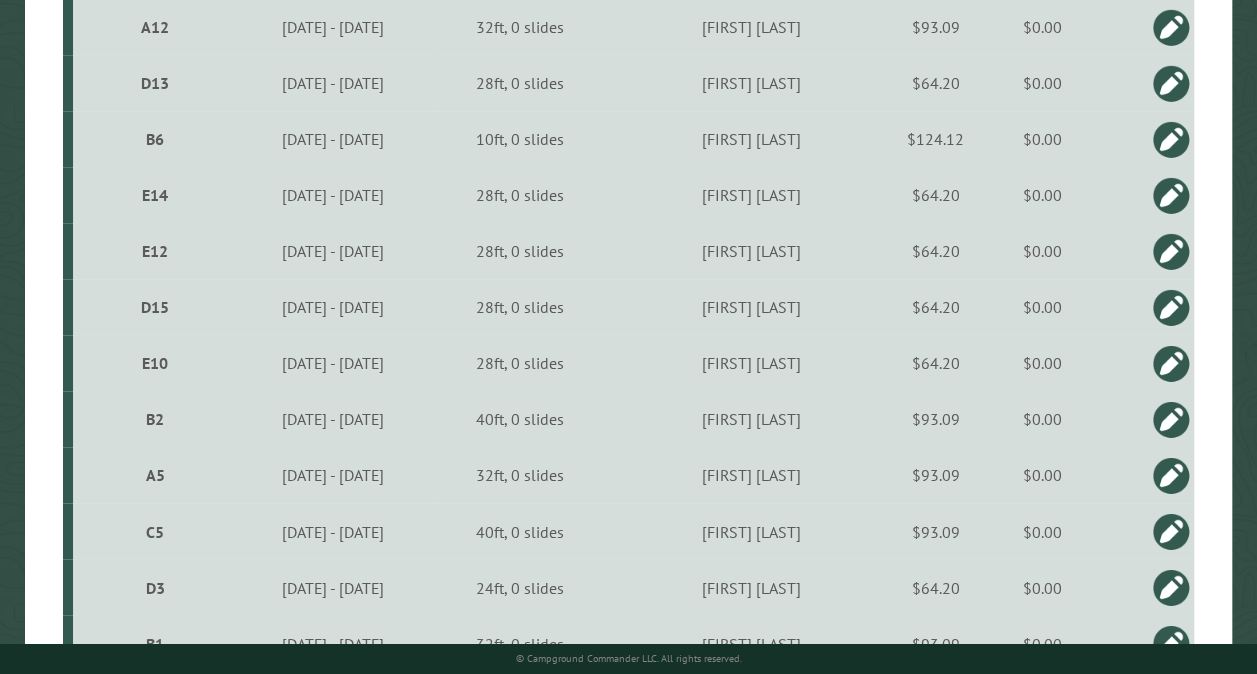 click at bounding box center (1171, 475) 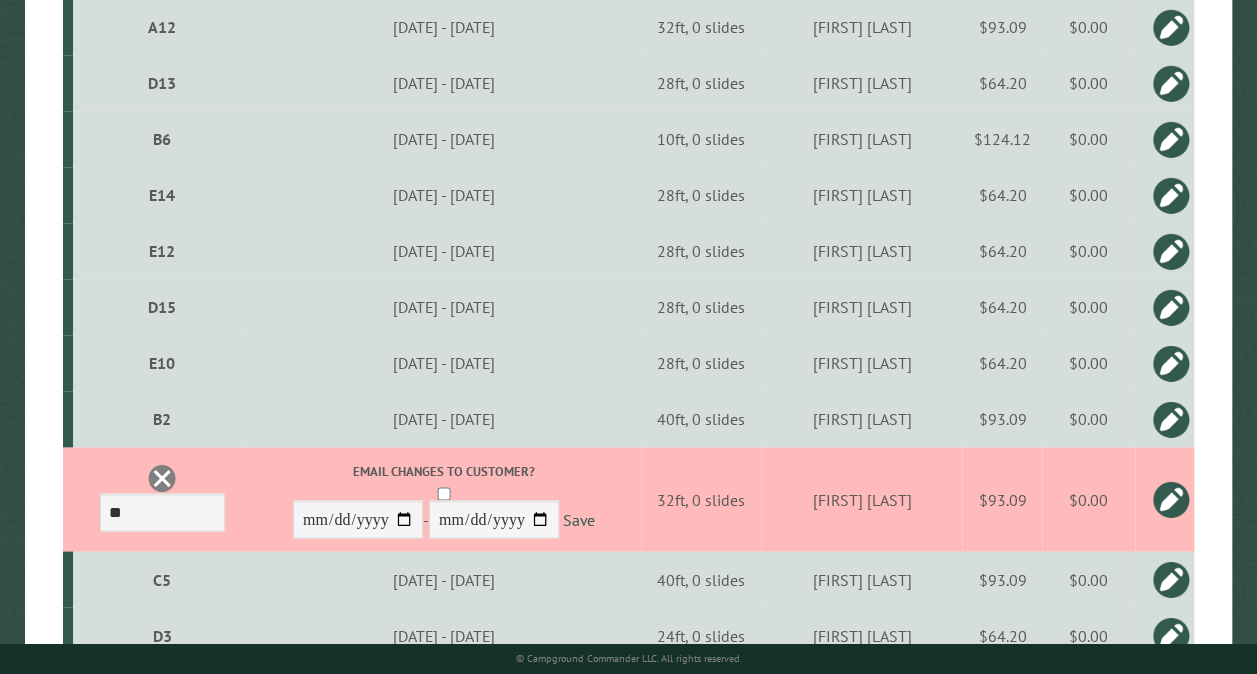 click at bounding box center (162, 478) 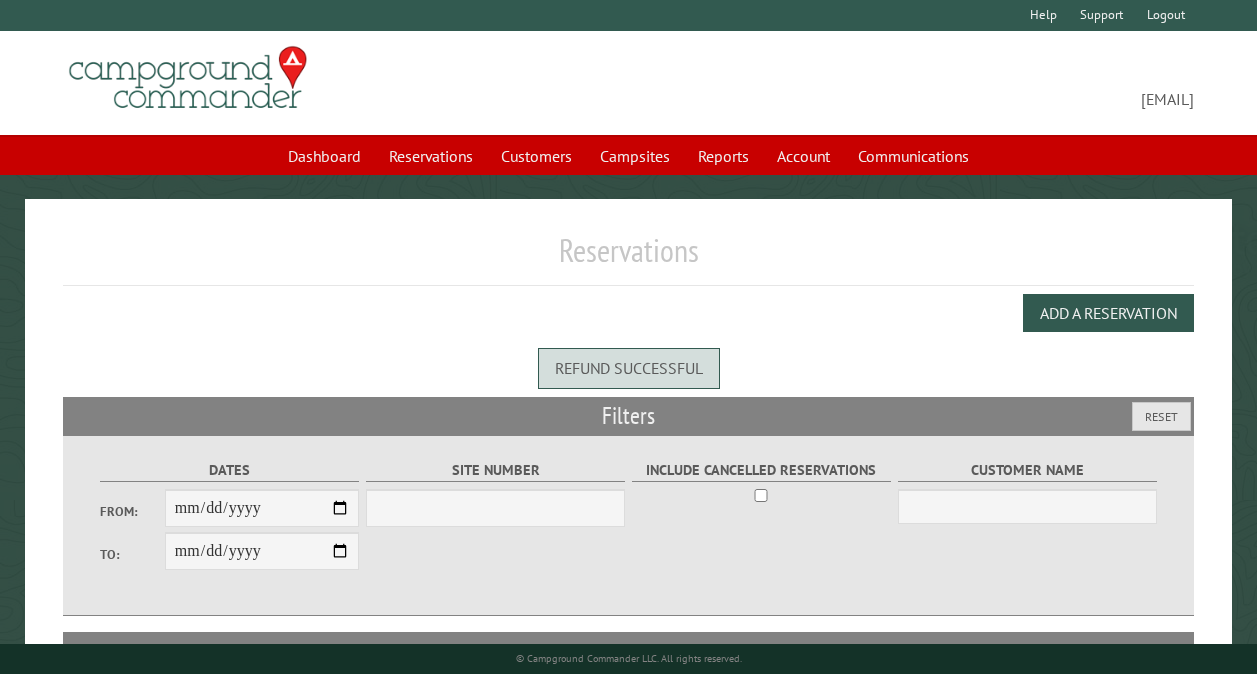scroll, scrollTop: 0, scrollLeft: 0, axis: both 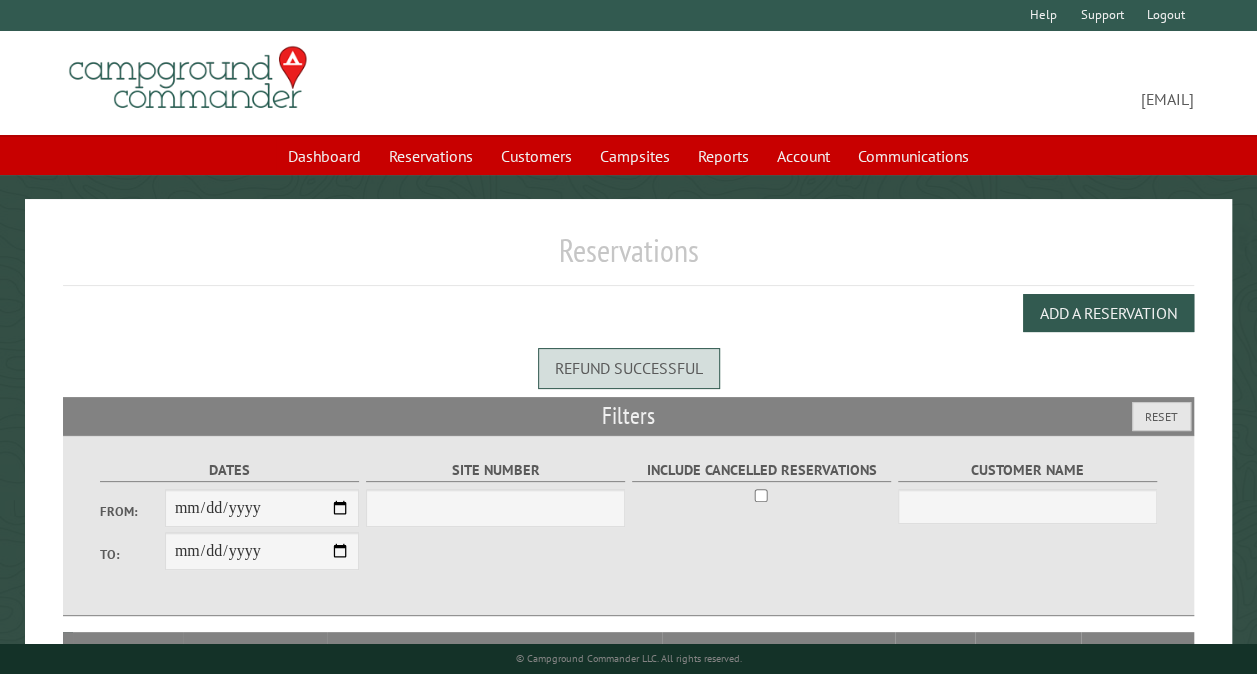 select on "***" 